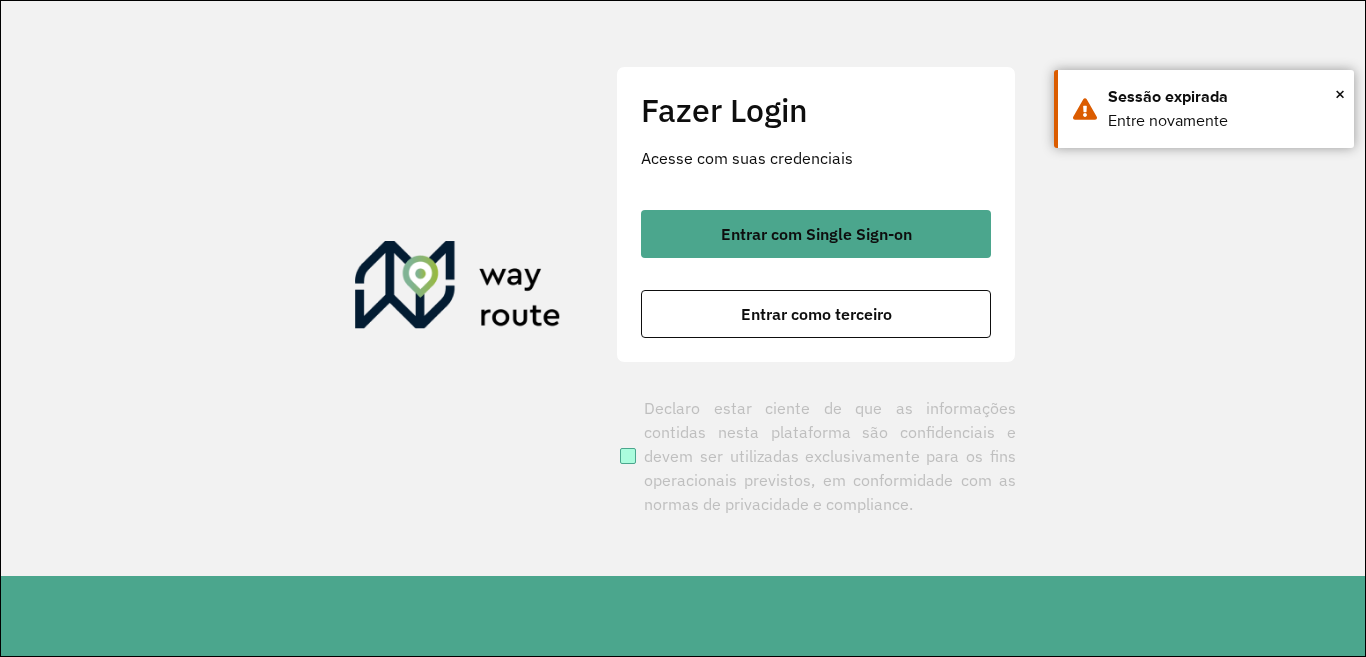 scroll, scrollTop: 0, scrollLeft: 0, axis: both 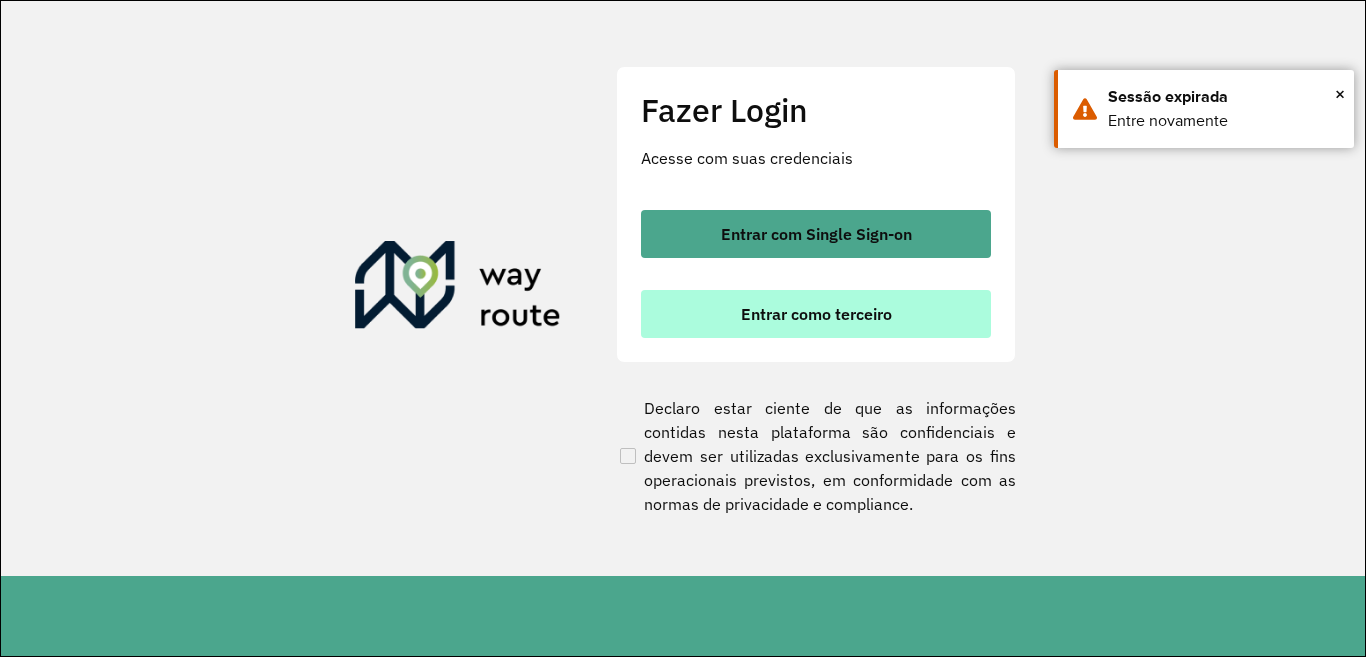 click on "Entrar como terceiro" at bounding box center (816, 314) 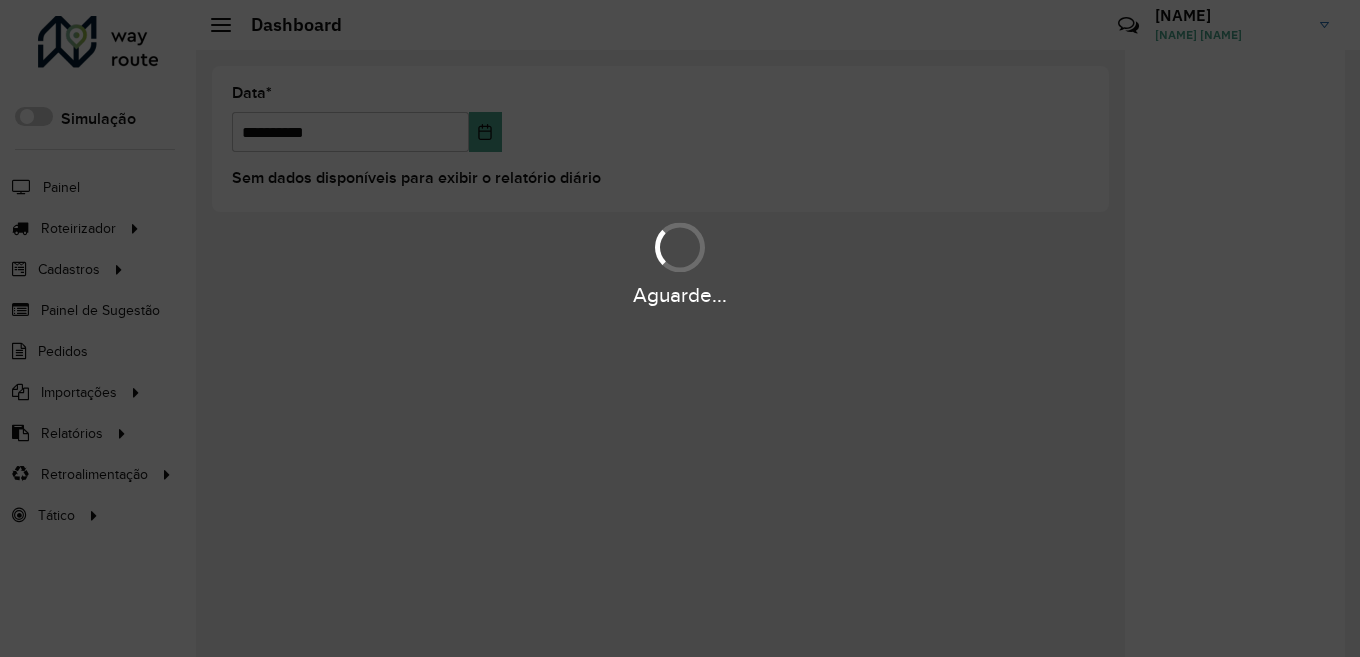 scroll, scrollTop: 0, scrollLeft: 0, axis: both 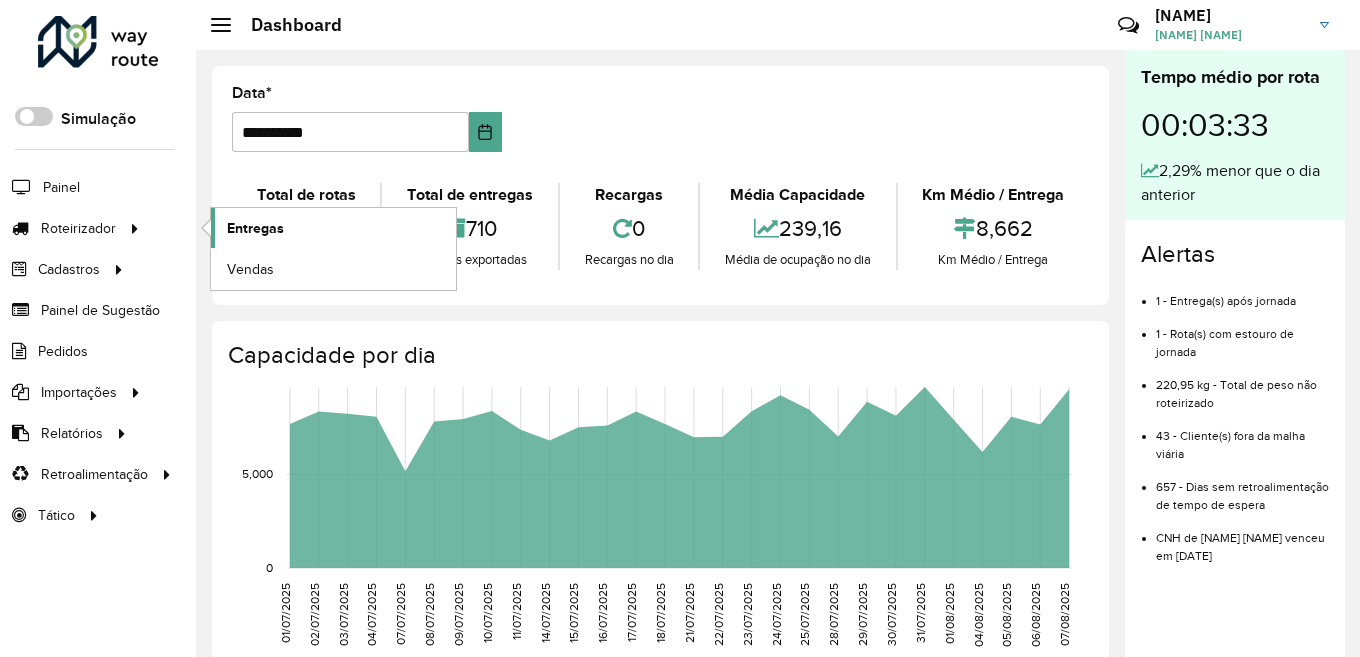 click on "Entregas" 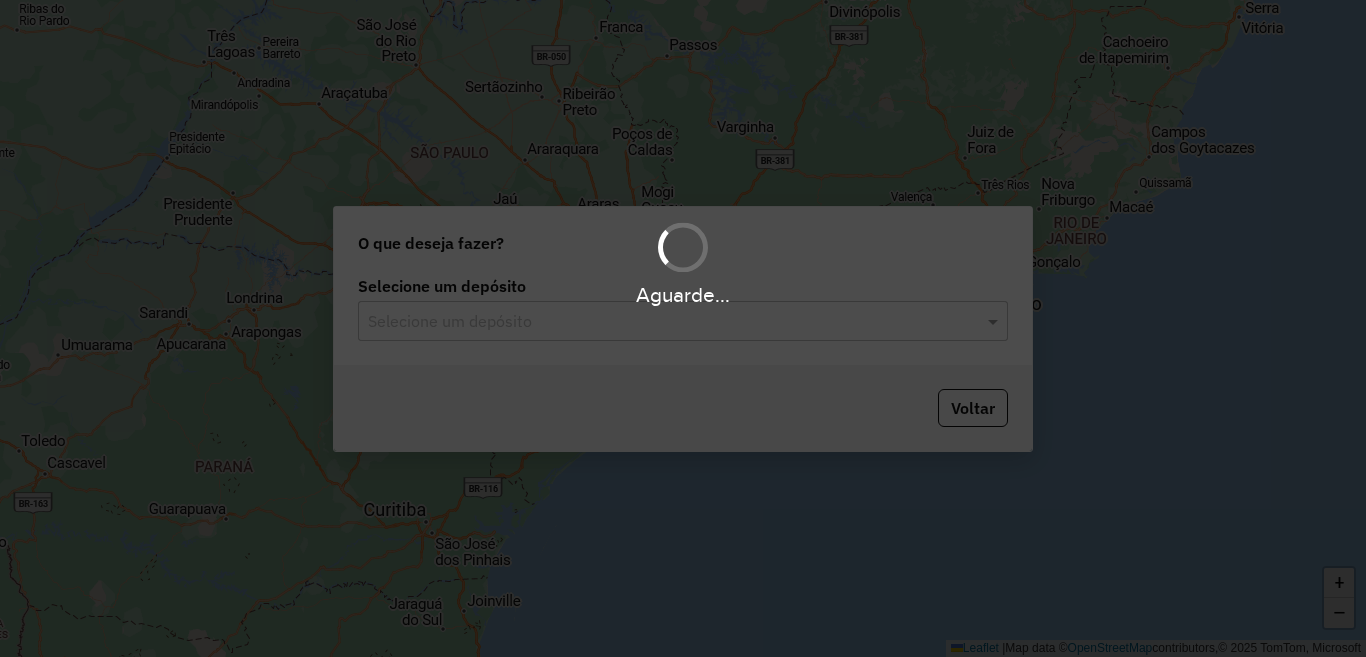 scroll, scrollTop: 0, scrollLeft: 0, axis: both 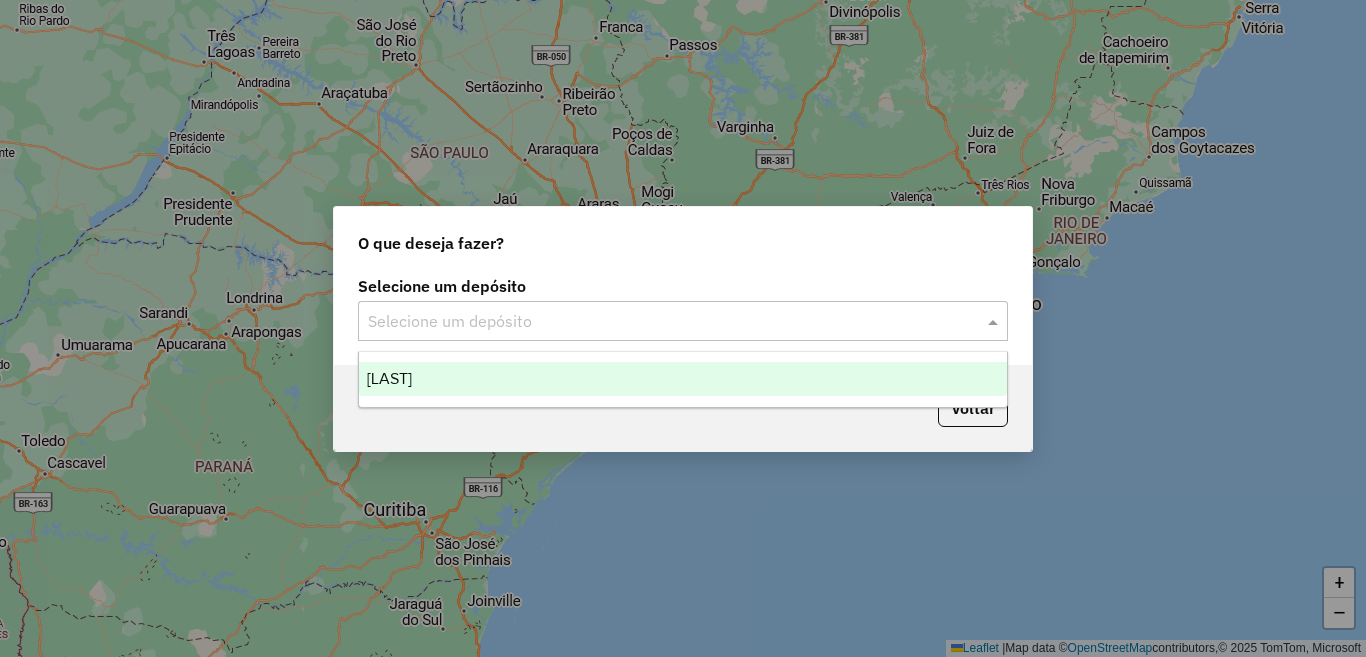 click 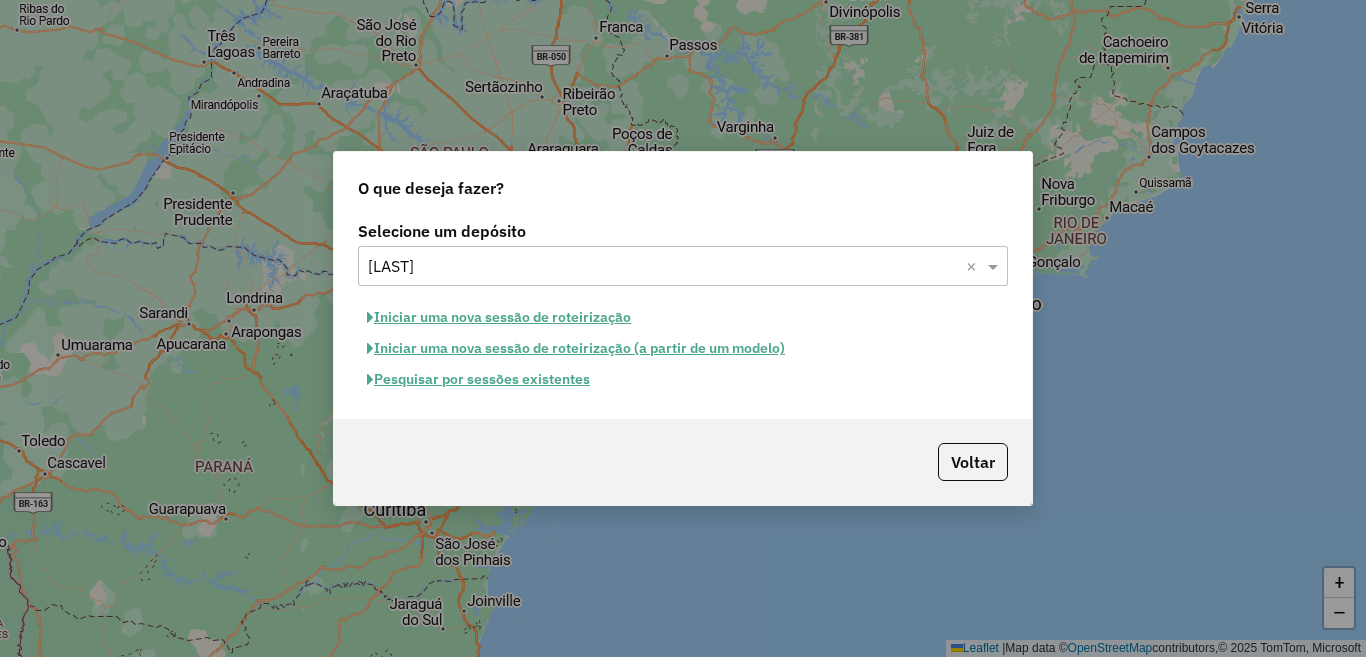 click on "Pesquisar por sessões existentes" 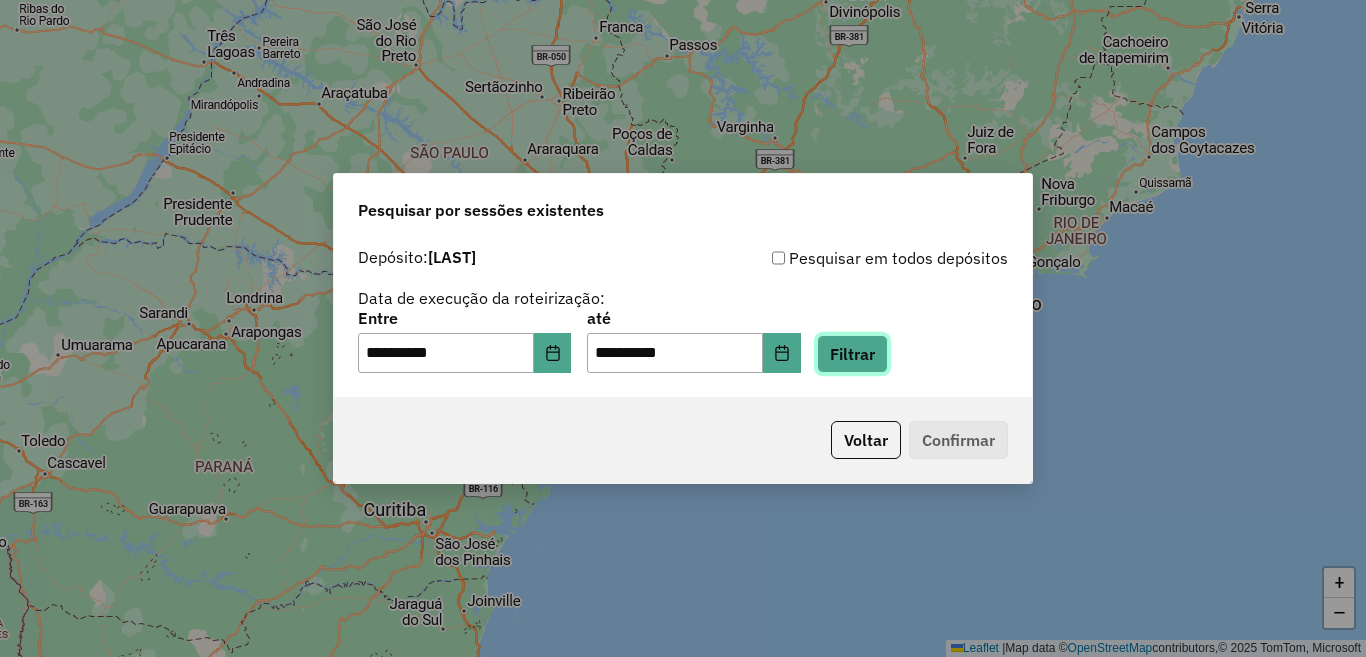 click on "Filtrar" 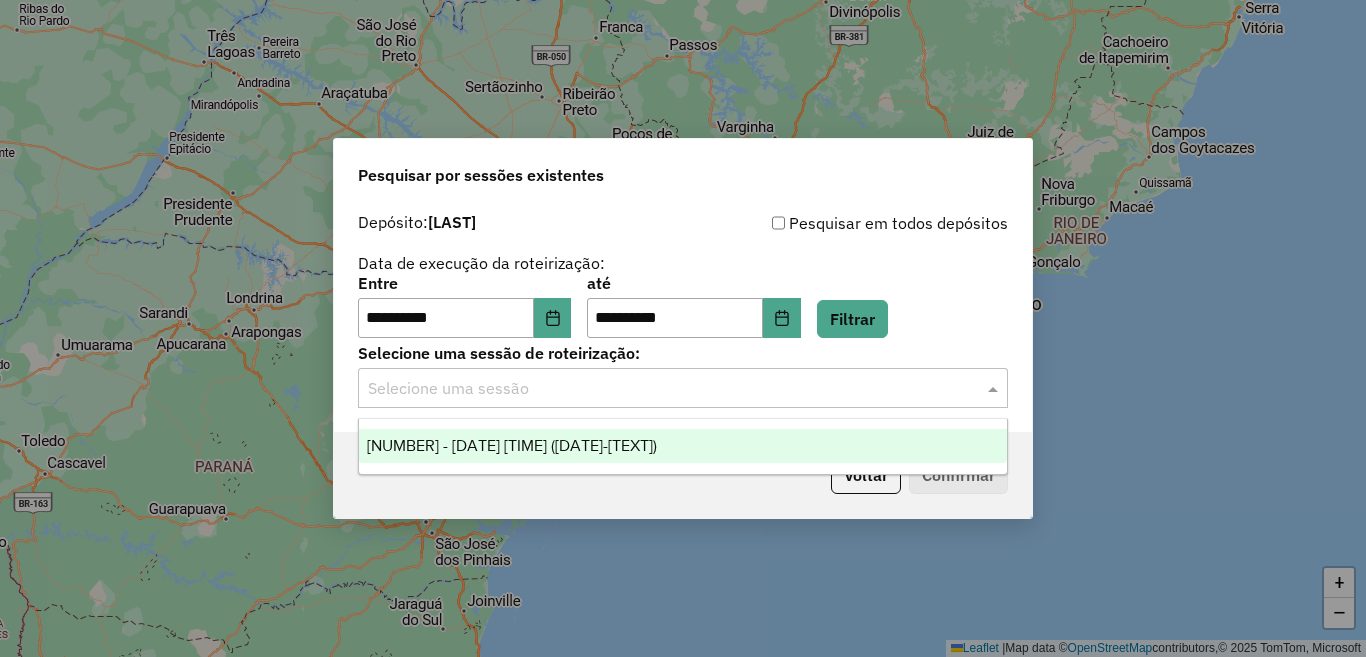 click 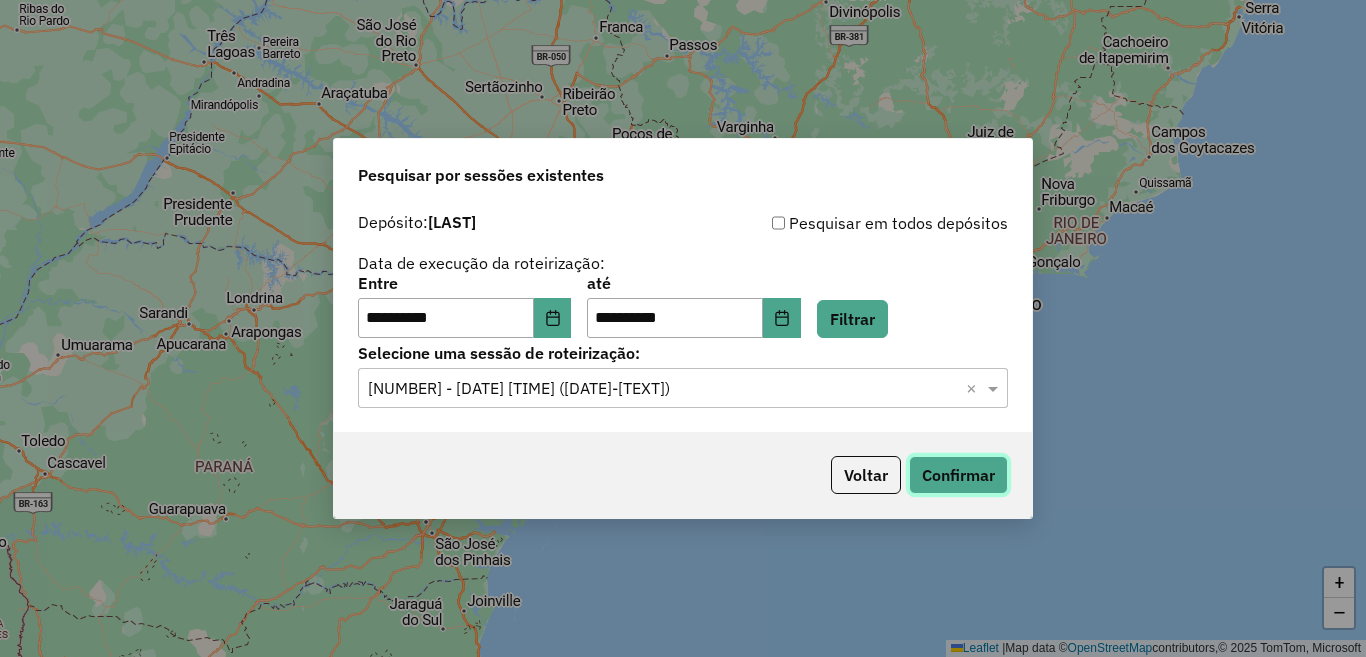 click on "Confirmar" 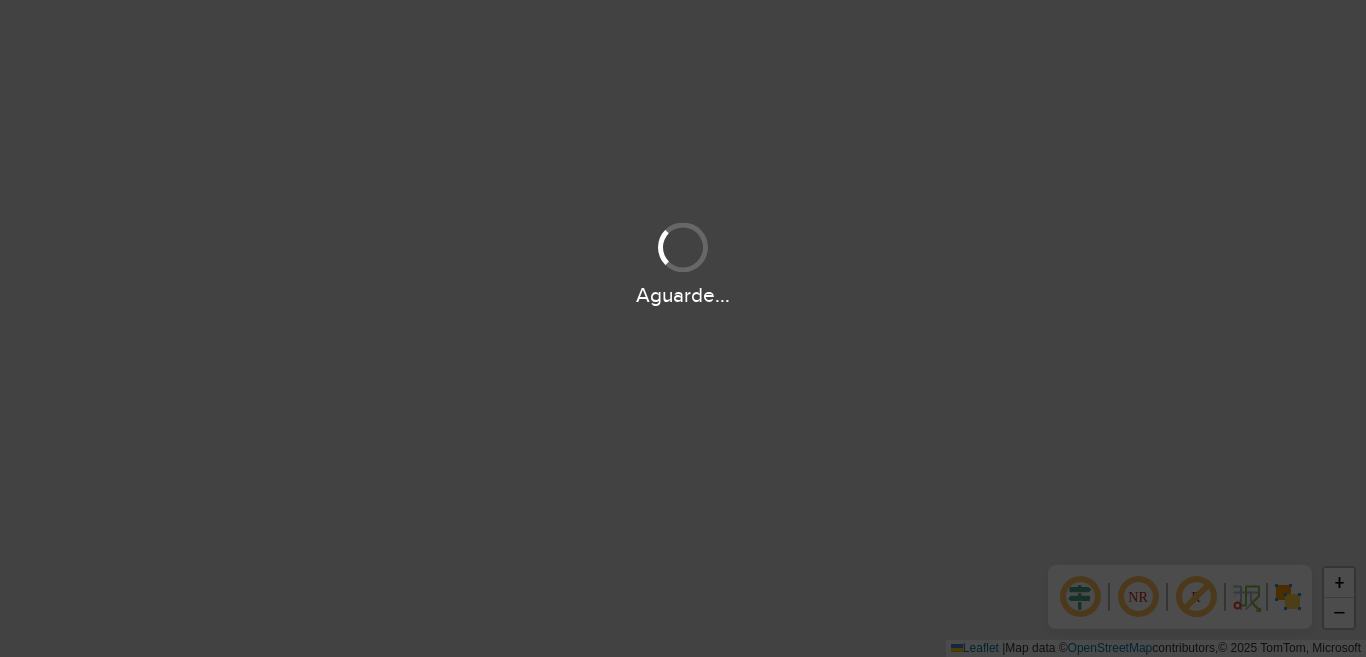 scroll, scrollTop: 0, scrollLeft: 0, axis: both 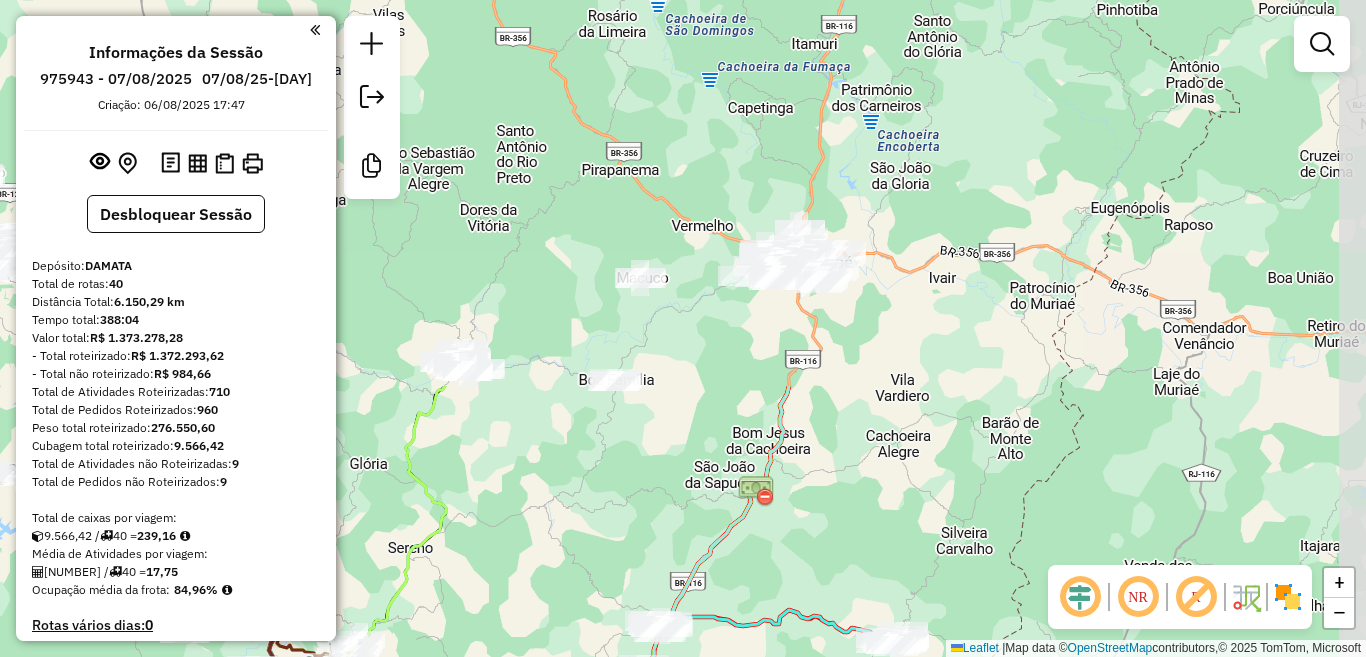drag, startPoint x: 847, startPoint y: 159, endPoint x: 713, endPoint y: 611, distance: 471.44458 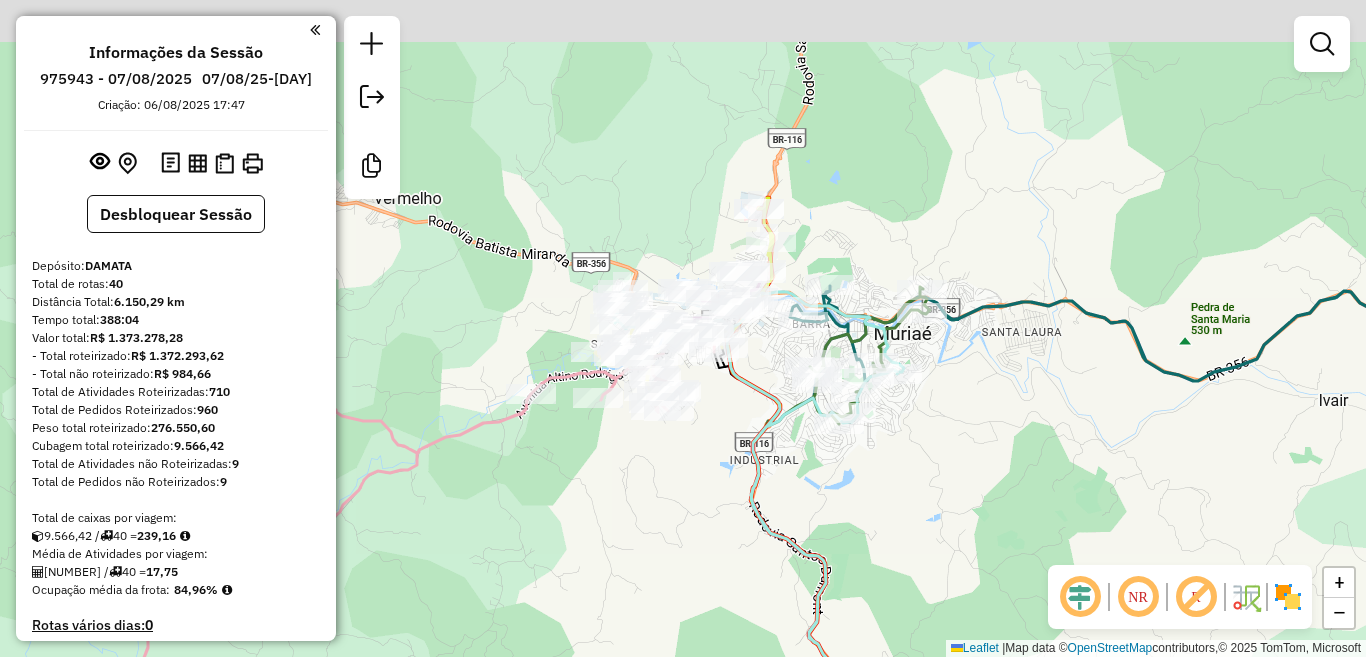 drag, startPoint x: 795, startPoint y: 223, endPoint x: 785, endPoint y: 482, distance: 259.193 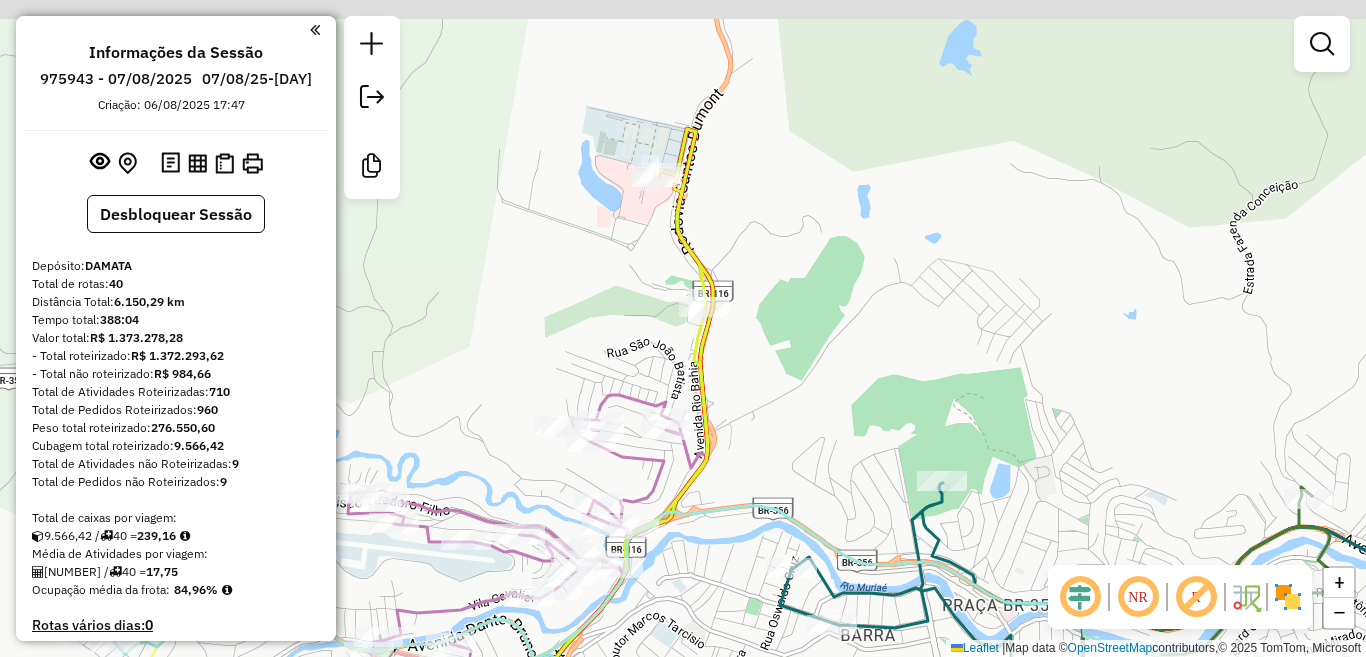drag, startPoint x: 656, startPoint y: 83, endPoint x: 731, endPoint y: 254, distance: 186.7244 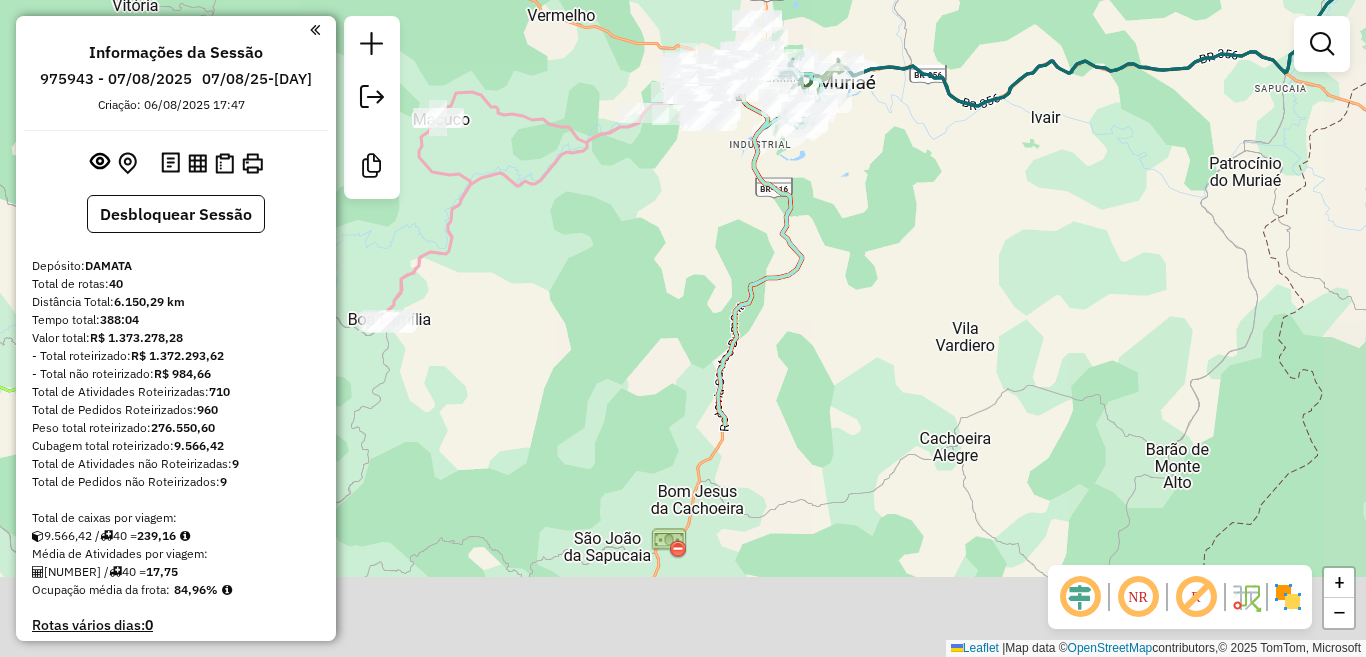 drag, startPoint x: 958, startPoint y: 443, endPoint x: 830, endPoint y: 147, distance: 322.4903 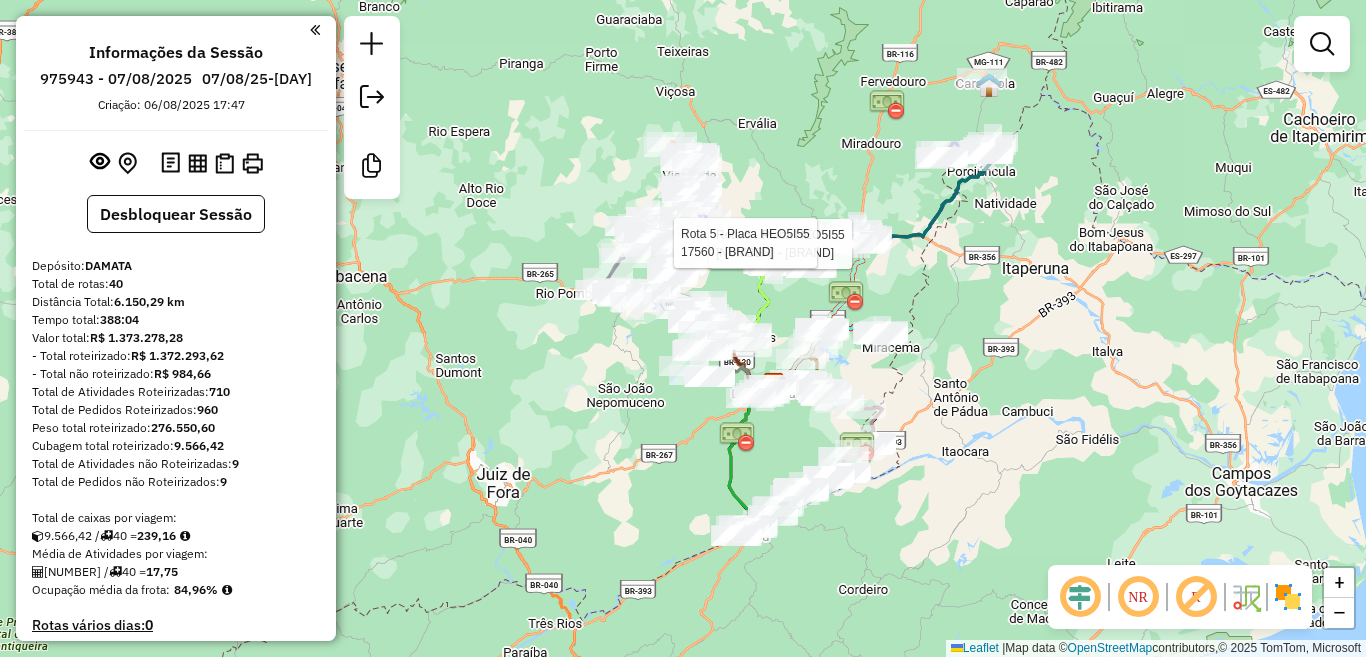 drag, startPoint x: 995, startPoint y: 258, endPoint x: 983, endPoint y: 280, distance: 25.059929 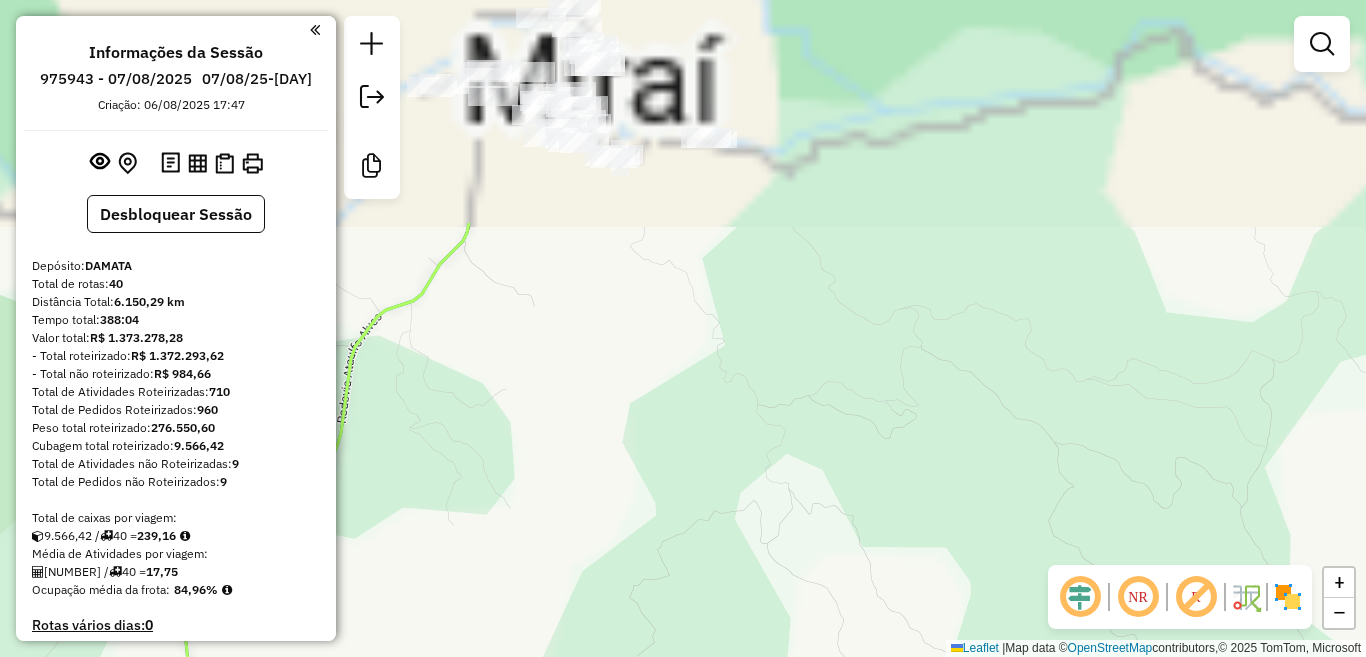 drag, startPoint x: 563, startPoint y: 142, endPoint x: 667, endPoint y: 453, distance: 327.92834 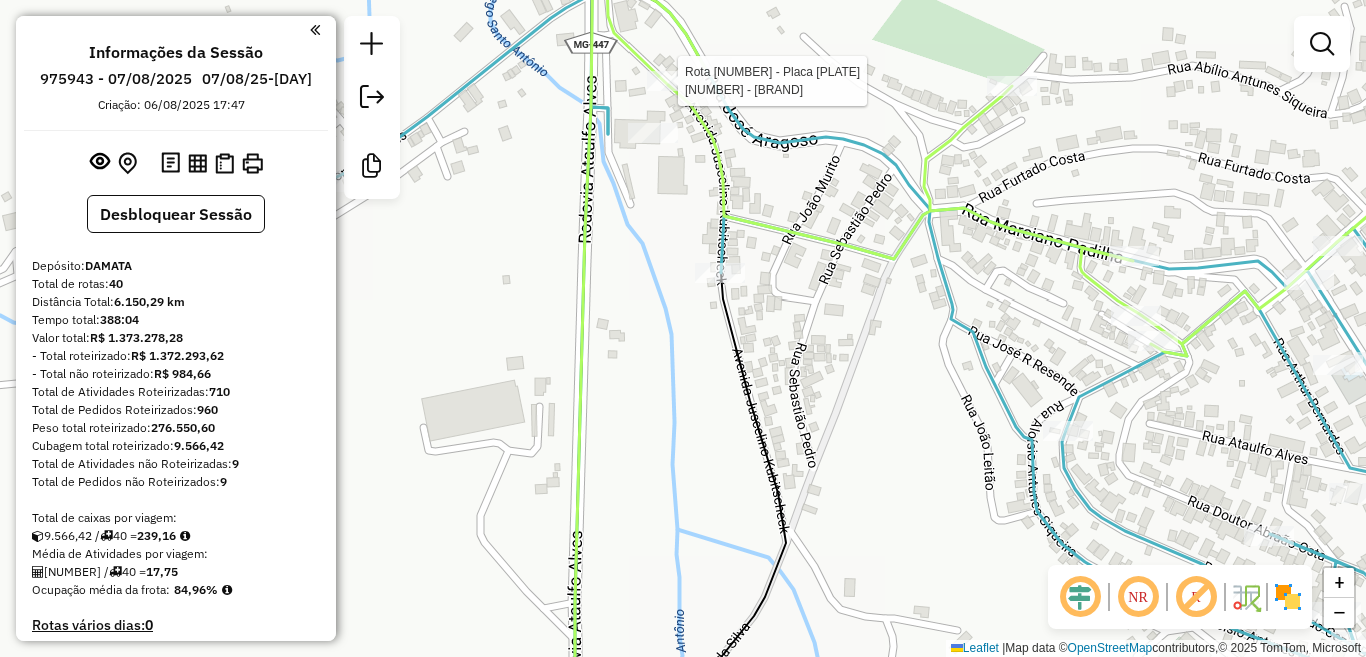 select on "**********" 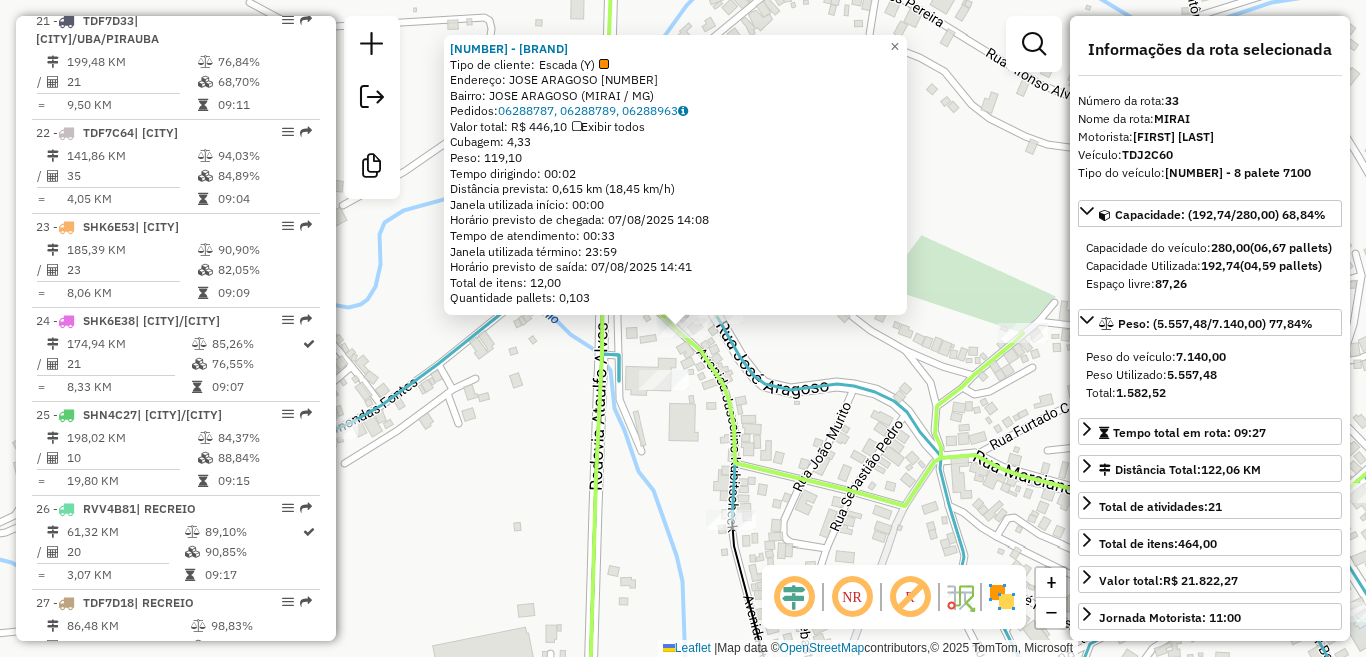scroll, scrollTop: 4110, scrollLeft: 0, axis: vertical 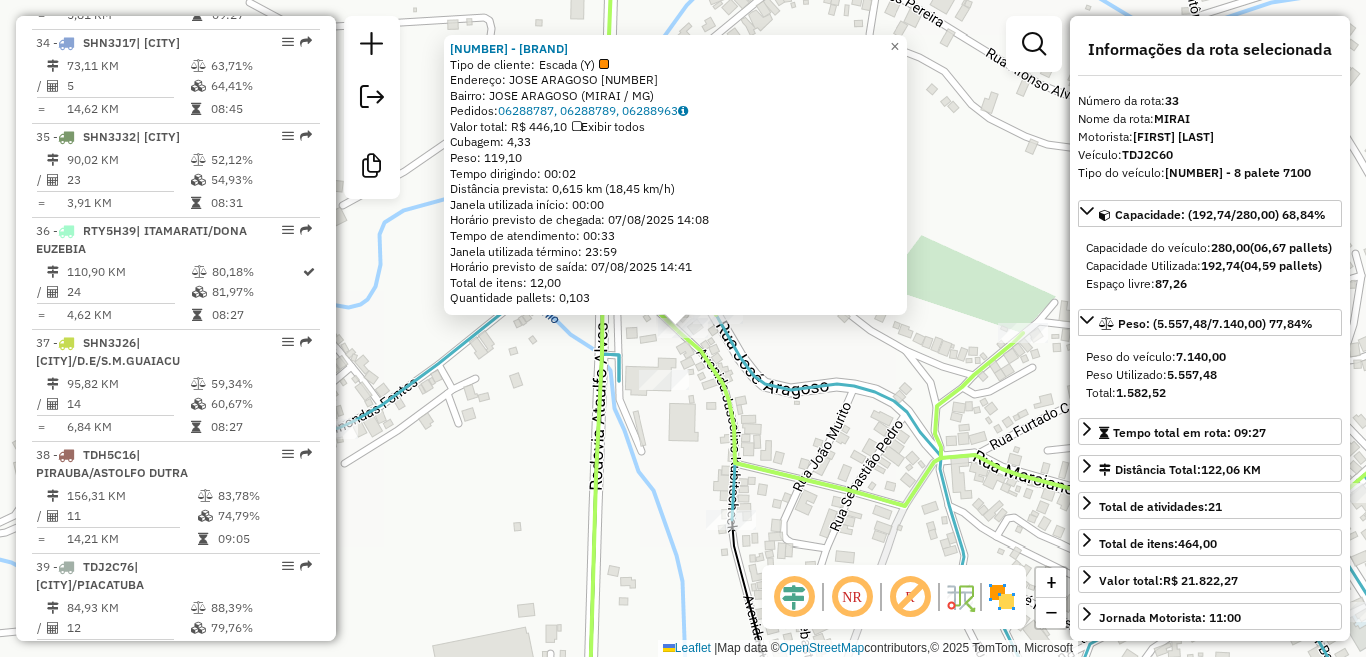 click on "[NUMBER] - [BRAND]  Tipo de cliente:   Escada (Y)   Endereço:  JOSE ARAGOSO [NUMBER]   Bairro: JOSE ARAGOSO ([CITY] / MG)   Pedidos:  [NUMBER], [NUMBER], [NUMBER]   Valor total: R$ [PRICE]   Exibir todos   Cubagem: [NUMBER]  Peso: [NUMBER]   Tempo dirigindo: [TIME]   Distância prevista: [NUMBER] km ([NUMBER] km/h)   Janela utilizada início: [TIME]   Horário previsto de chegada: [DATE] [TIME]   Tempo de atendimento: [TIME]   Janela utilizada término: [TIME]   Horário previsto de saída: [DATE] [TIME]   Total de itens: [NUMBER],00   Quantidade pallets: [NUMBER]  × Janela de atendimento Grade de atendimento Capacidade Transportadoras Veículos Cliente Pedidos  Rotas Selecione os dias de semana para filtrar as janelas de atendimento  Seg   Ter   Qua   Qui   Sex   Sáb   Dom  Informe o período da janela de atendimento: De: Até:  Filtrar exatamente a janela do cliente  Considerar janela de atendimento padrão  Selecione os dias de semana para filtrar as grades de atendimento  Seg   Ter   Qua   Qui   Sex   Sáb   Dom   De:  De:" 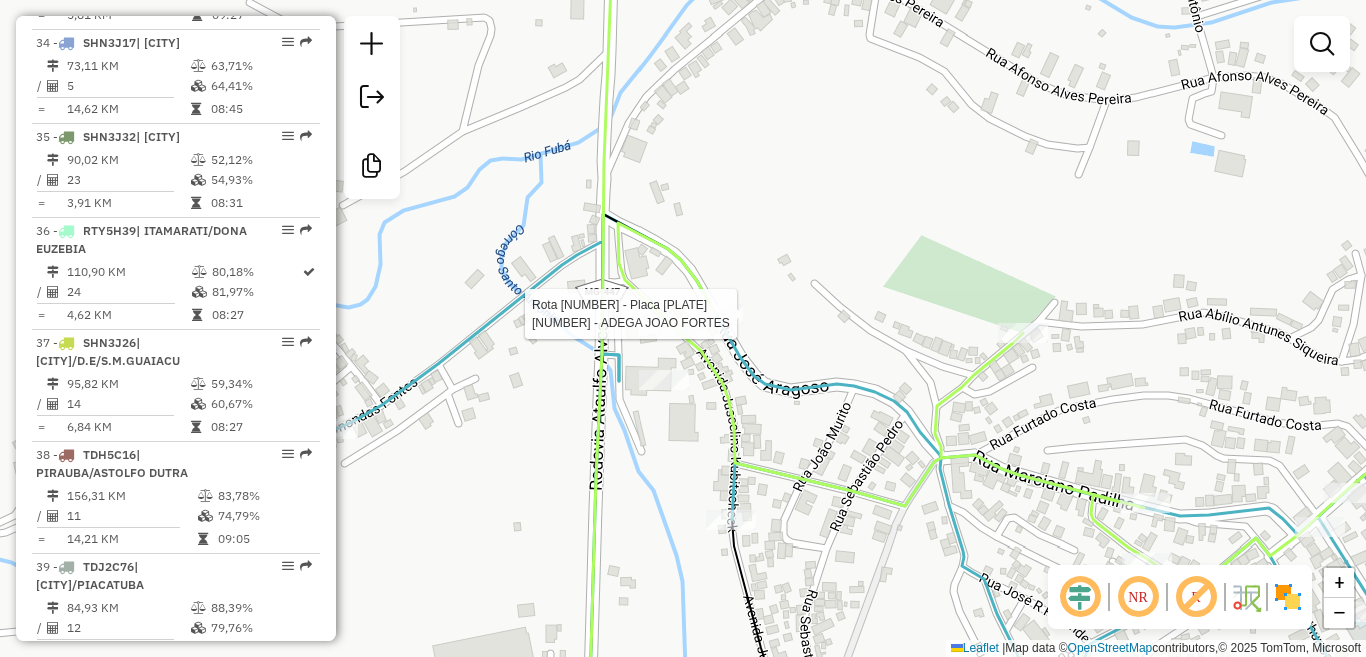 select on "**********" 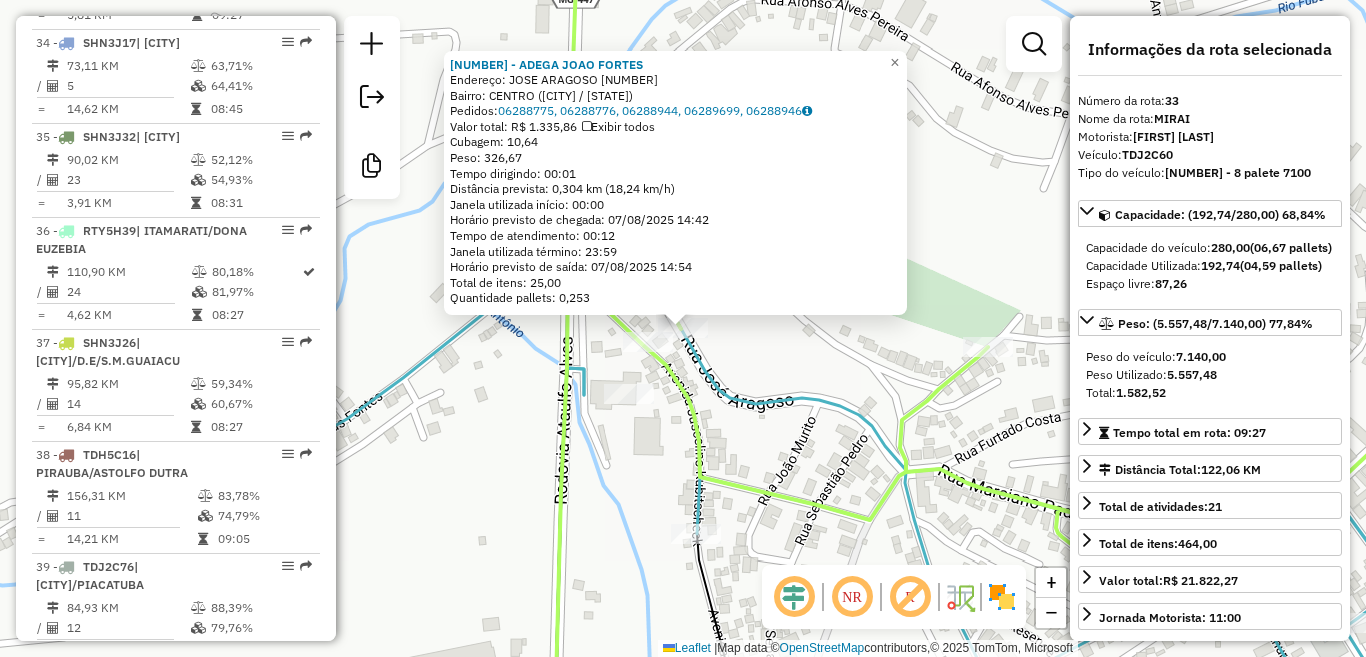 click on "20926 - ADEGA JOAO FORTES Endereço: JOSE ARAGOSO 71 Bairro: CENTRO ([CITY] / [STATE]) Pedidos: 06288775, 06288776, 06288944, 06289699, 06288946 Valor total: R$ 1.335,86 Exibir todos Cubagem: 10,64 Peso: 326,67 Tempo dirigindo: 00:01 Distância prevista: 0,304 km (18,24 km/h) Janela utilizada início: 00:00 Horário previsto de chegada: 07/08/2025 14:42 Tempo de atendimento: 00:12 Janela utilizada término: 23:59 Horário previsto de saída: 07/08/2025 14:54 Total de itens: 25,00 Quantidade pallets: 0,253 × Janela de atendimento Grade de atendimento Capacidade Transportadoras Veículos Cliente Pedidos Rotas Selecione os dias de semana para filtrar as janelas de atendimento Seg Ter Qua Qui Sex Sáb Dom Informe o período da janela de atendimento: De: Até: Filtrar exatamente a janela do cliente Considerar janela de atendimento padrão Selecione os dias de semana para filtrar as grades de atendimento Seg Ter Qua Qui Sex Sáb Dom Peso mínimo: De:" 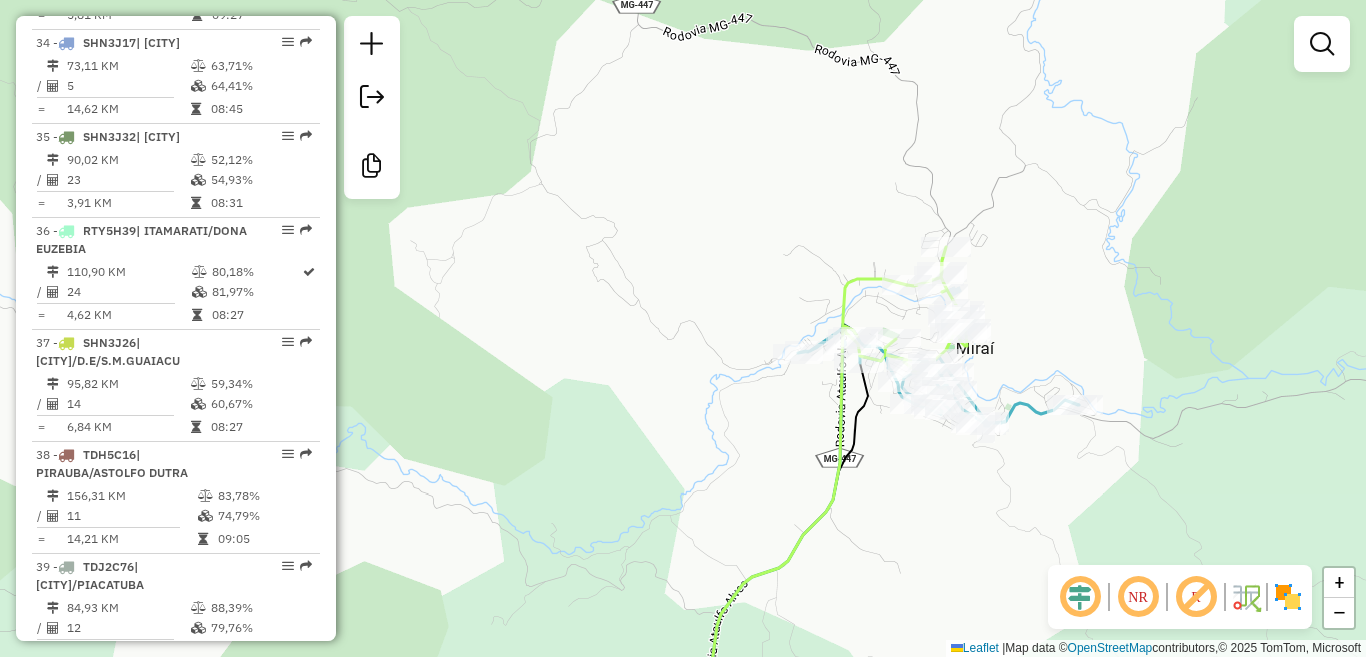 drag, startPoint x: 1135, startPoint y: 364, endPoint x: 975, endPoint y: 302, distance: 171.59254 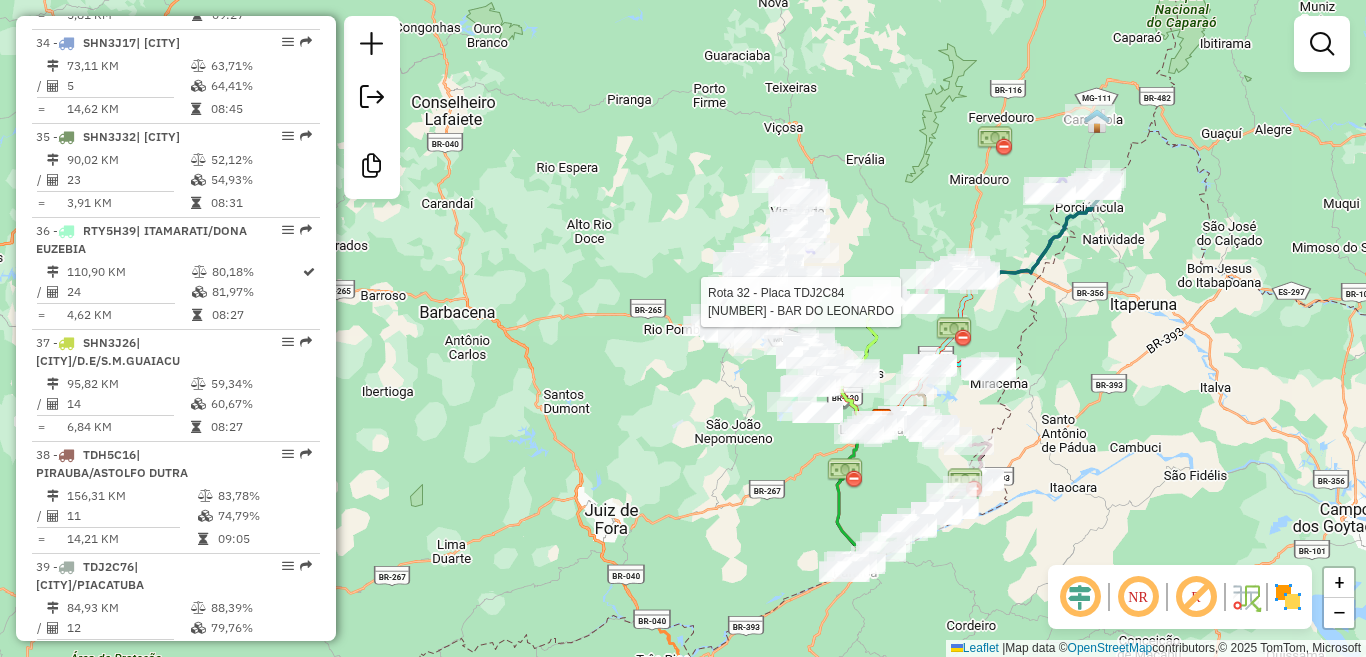 drag, startPoint x: 1104, startPoint y: 335, endPoint x: 1041, endPoint y: 309, distance: 68.154236 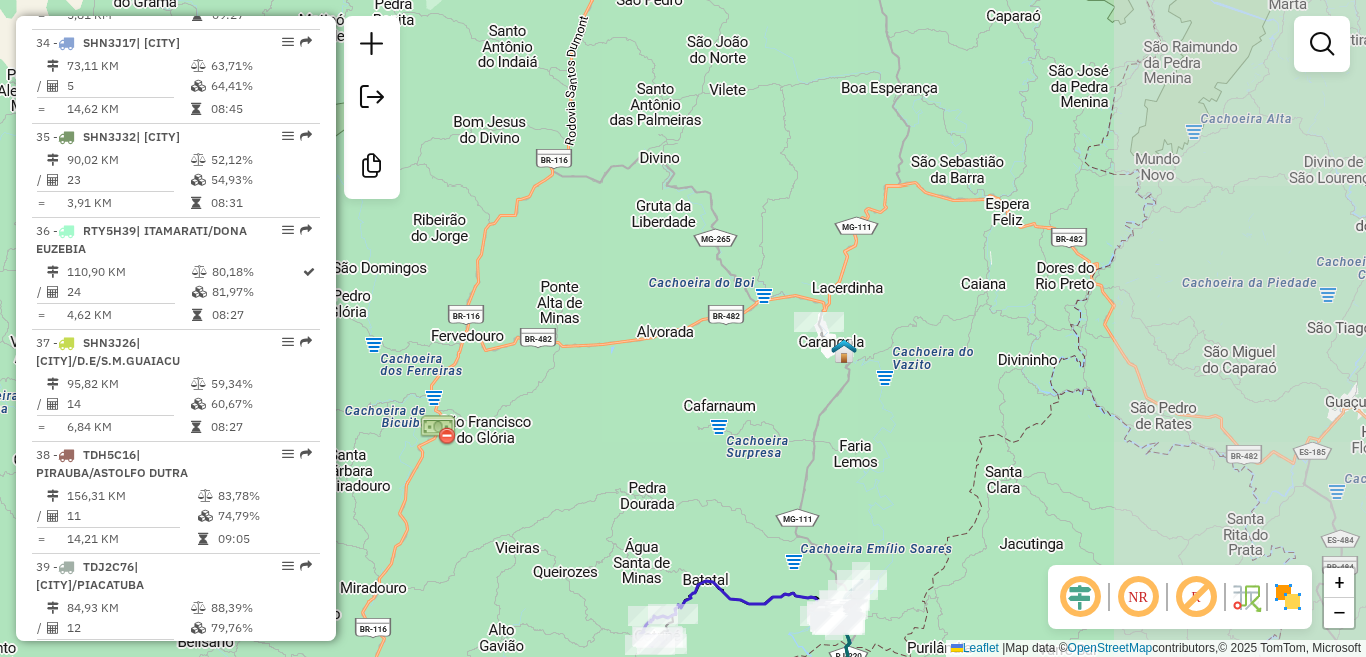 drag, startPoint x: 1165, startPoint y: 221, endPoint x: 773, endPoint y: 350, distance: 412.68027 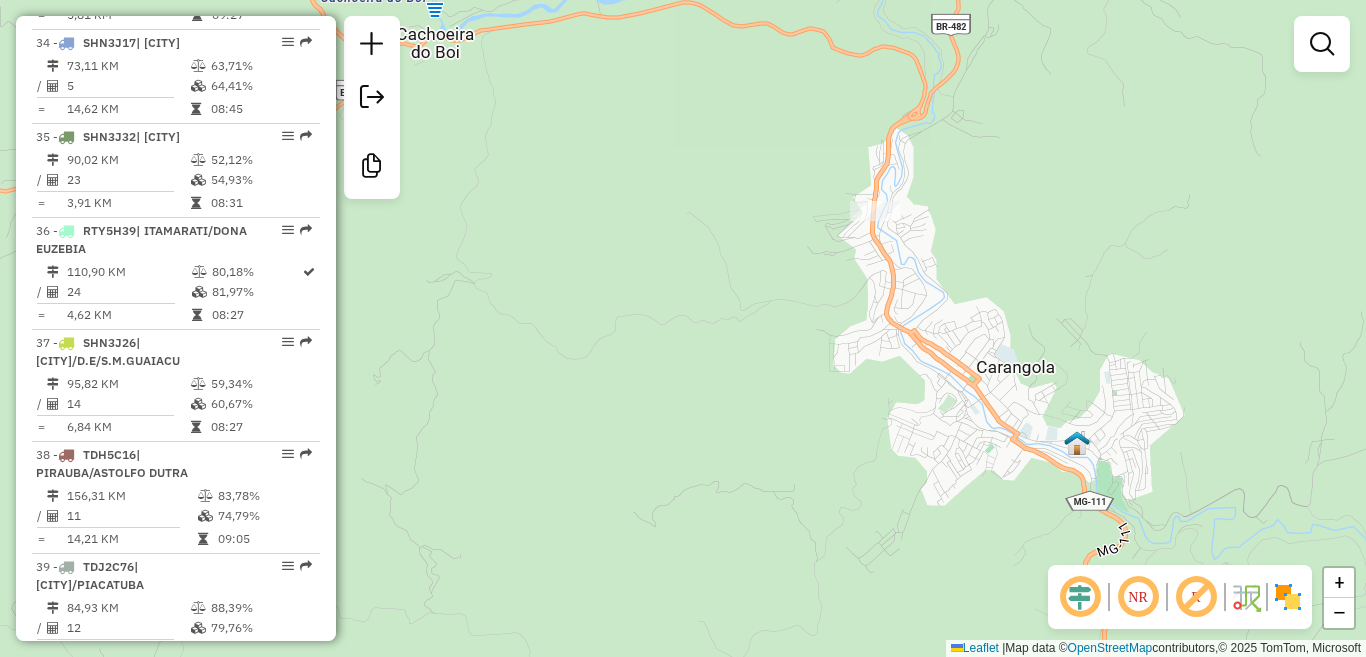 click 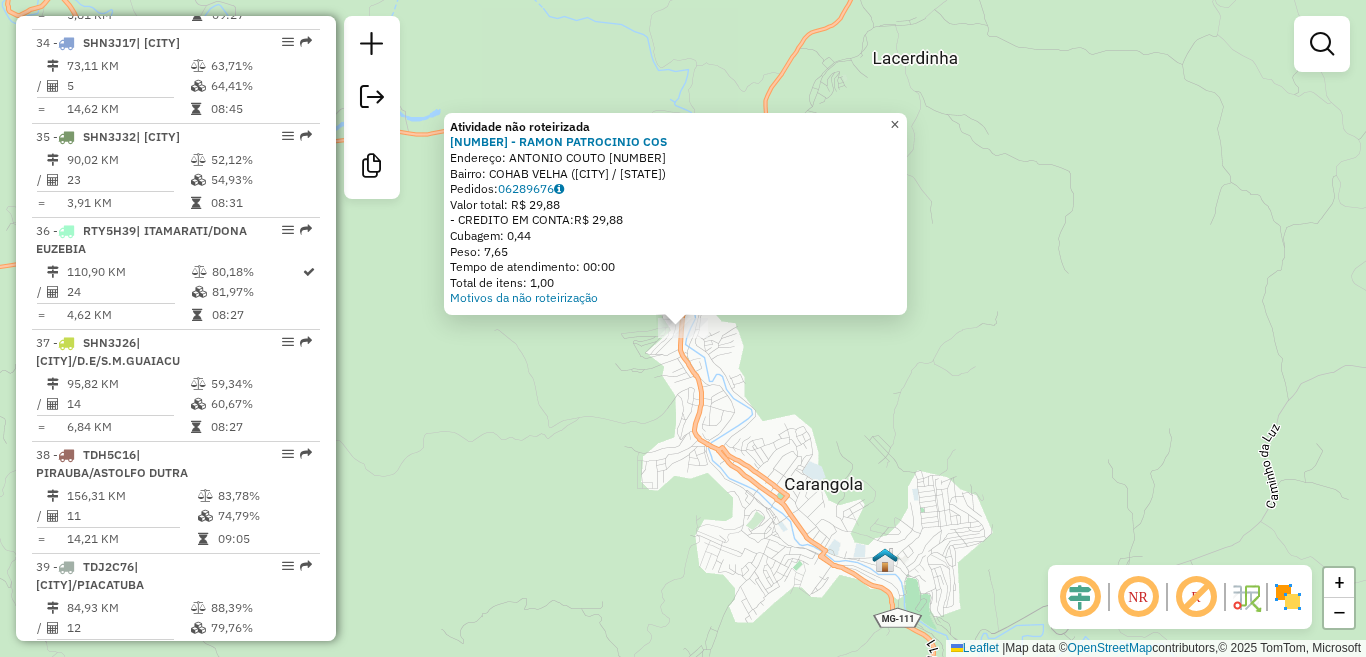 click on "×" 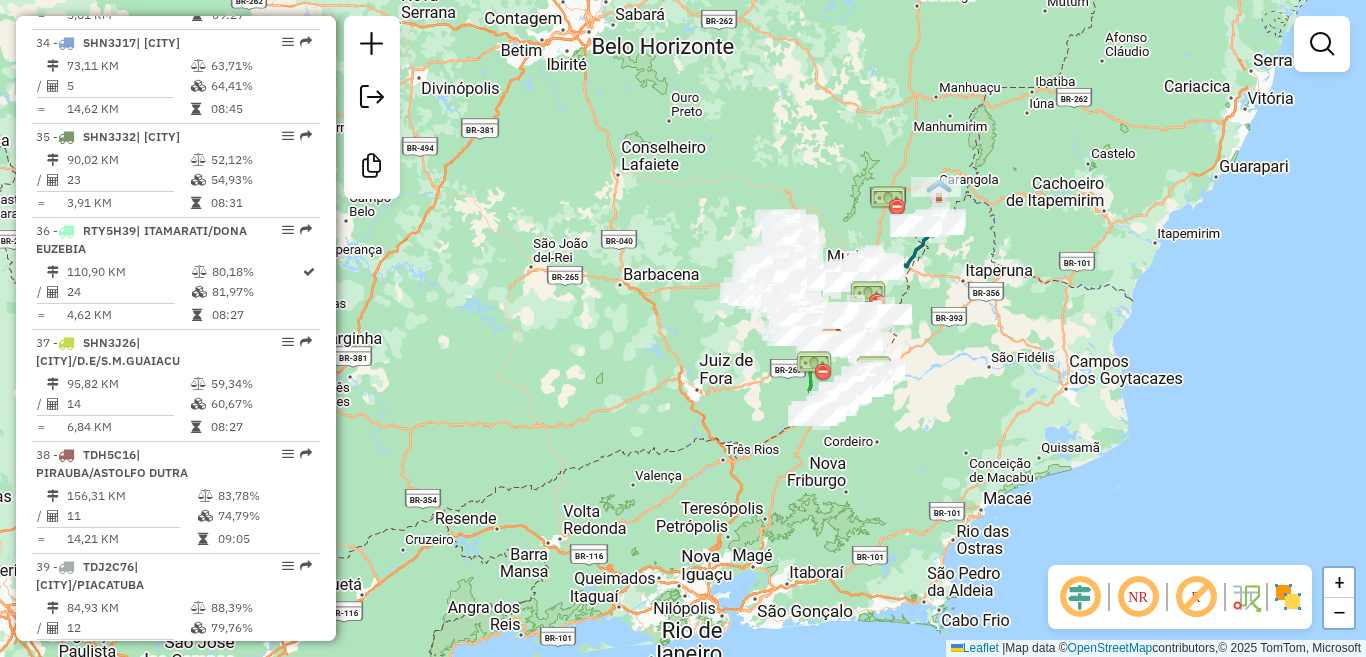 drag, startPoint x: 972, startPoint y: 452, endPoint x: 944, endPoint y: 326, distance: 129.07362 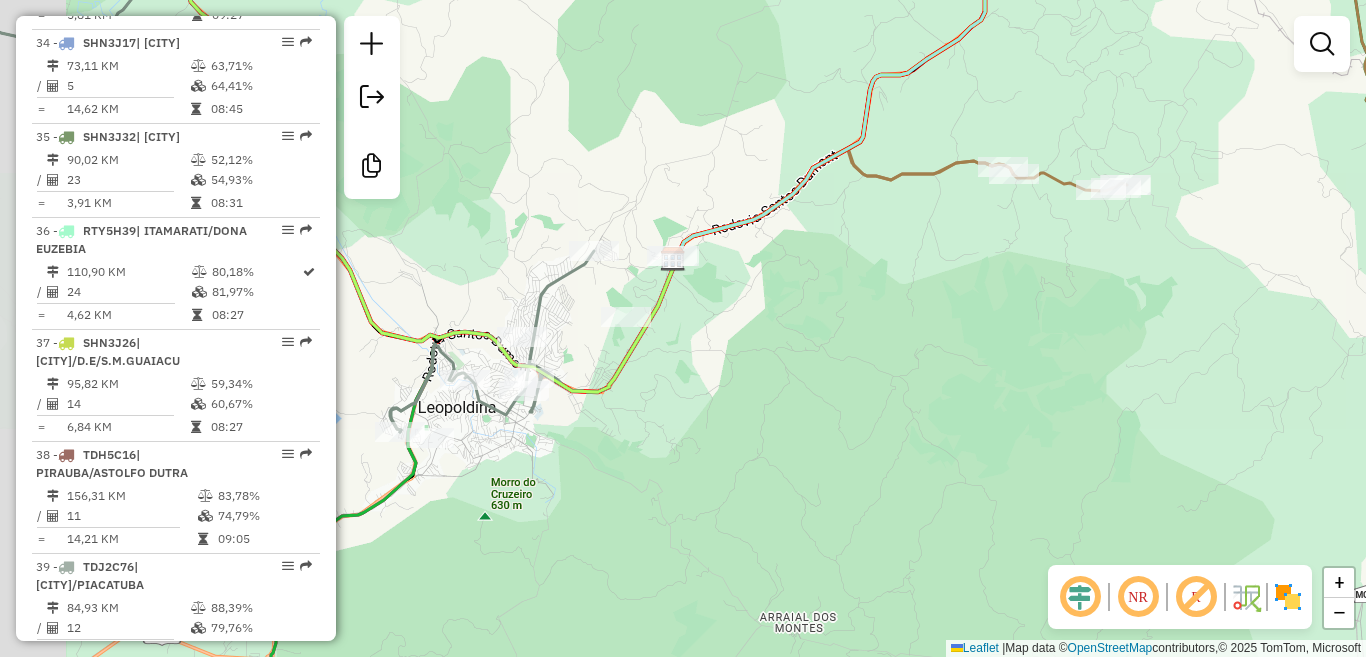 drag, startPoint x: 555, startPoint y: 264, endPoint x: 713, endPoint y: 344, distance: 177.09885 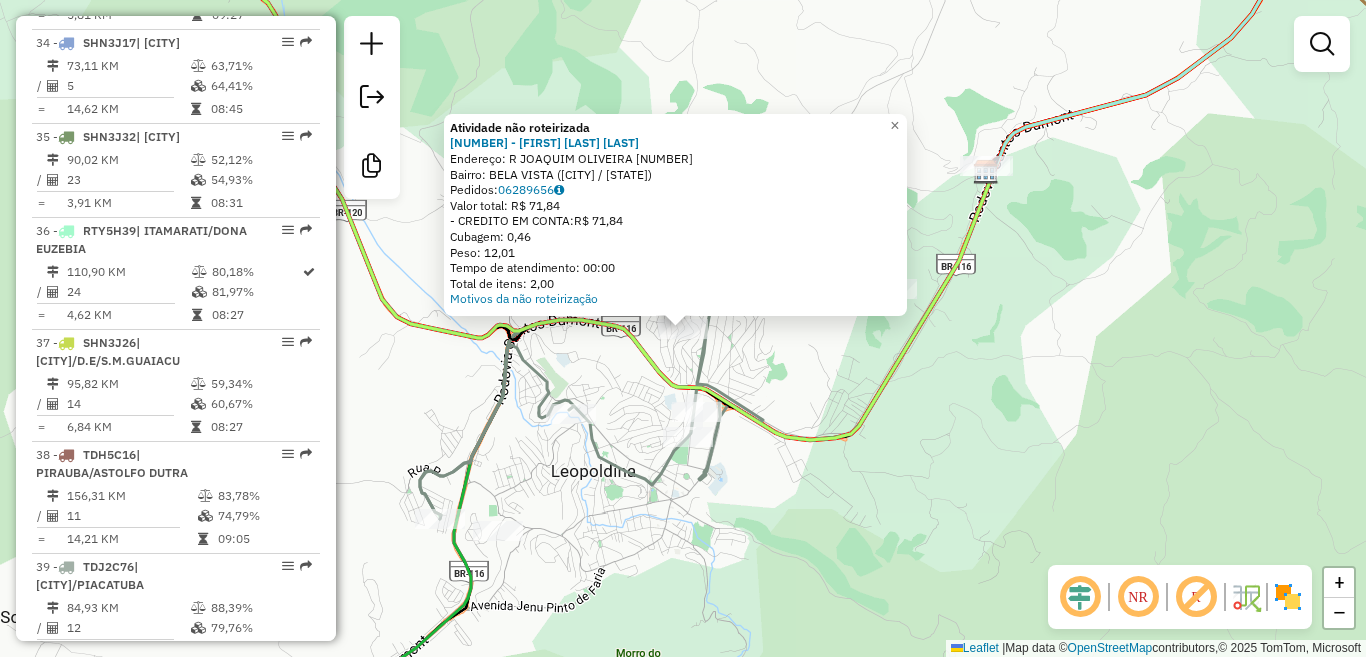 click on "Atividade não roteirizada 8253 - RONALDO DA SILVA LOM Endereço: R JOAQUIM OLIVEIRA 109 Bairro: BELA VISTA ([CITY] / [STATE]) Pedidos: 06289656 Valor total: R$ 71,84 - CREDITO EM CONTA: R$ 71,84 Cubagem: 0,46 Peso: 12,01 Tempo de atendimento: 00:00 Total de itens: 2,00 Motivos da não roteirização × Janela de atendimento Grade de atendimento Capacidade Transportadoras Veículos Cliente Pedidos Rotas Selecione os dias de semana para filtrar as janelas de atendimento Seg Ter Qua Qui Sex Sáb Dom Informe o período da janela de atendimento: De: Até: Filtrar exatamente a janela do cliente Considerar janela de atendimento padrão Selecione os dias de semana para filtrar as grades de atendimento Seg Ter Qua Qui Sex Sáb Dom Considerar clientes sem dia de atendimento cadastrado Clientes fora do dia de atendimento selecionado Filtrar as atividades entre os valores definidos abaixo: Peso mínimo: Peso máximo: Cubagem mínima: De: Até:" 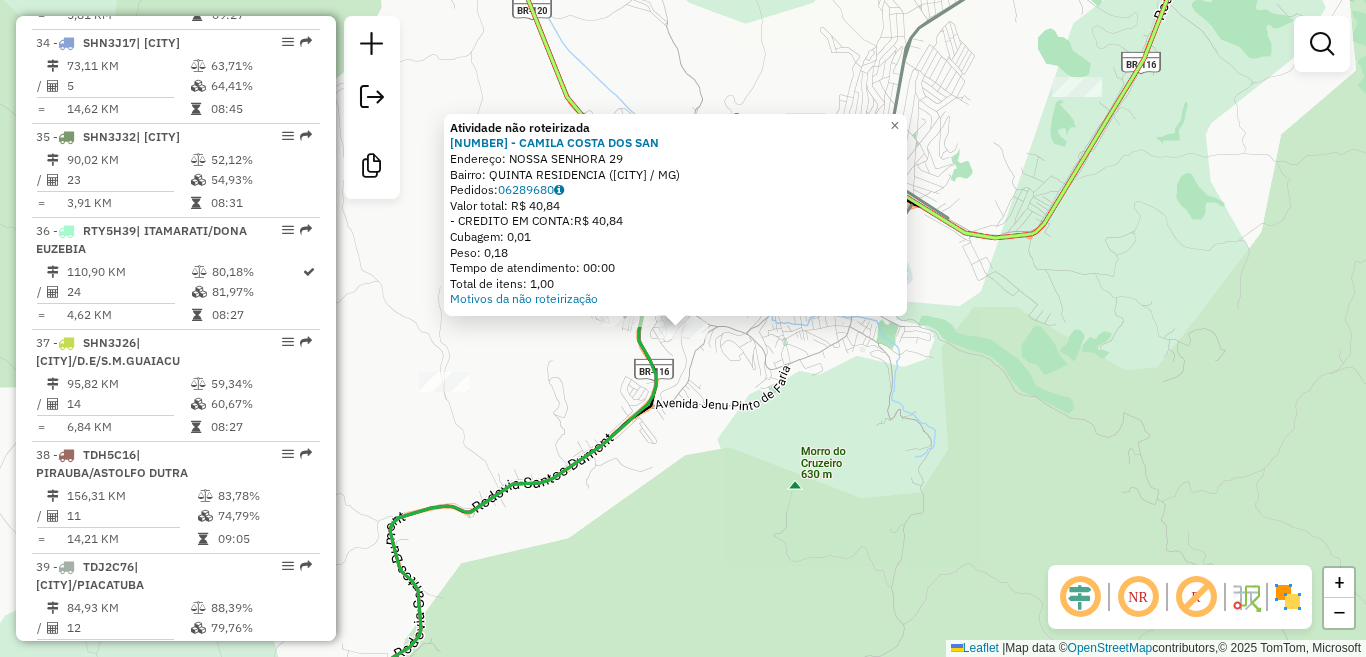 click 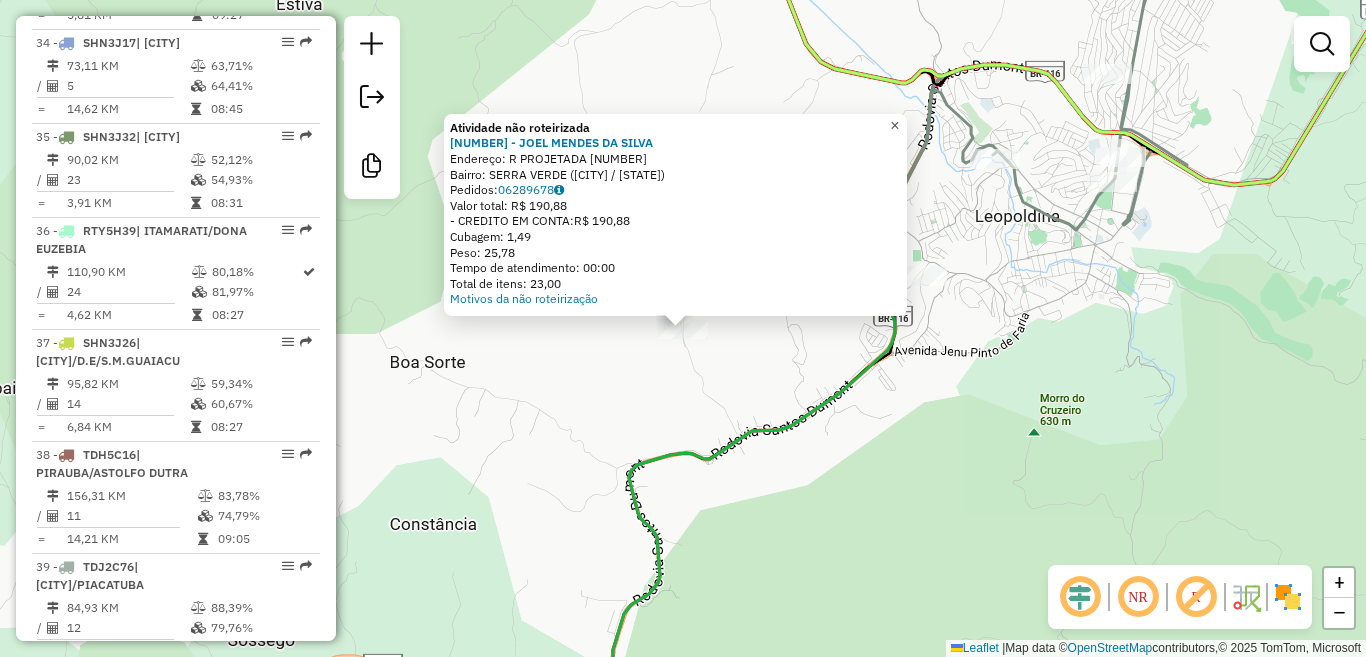 click on "×" 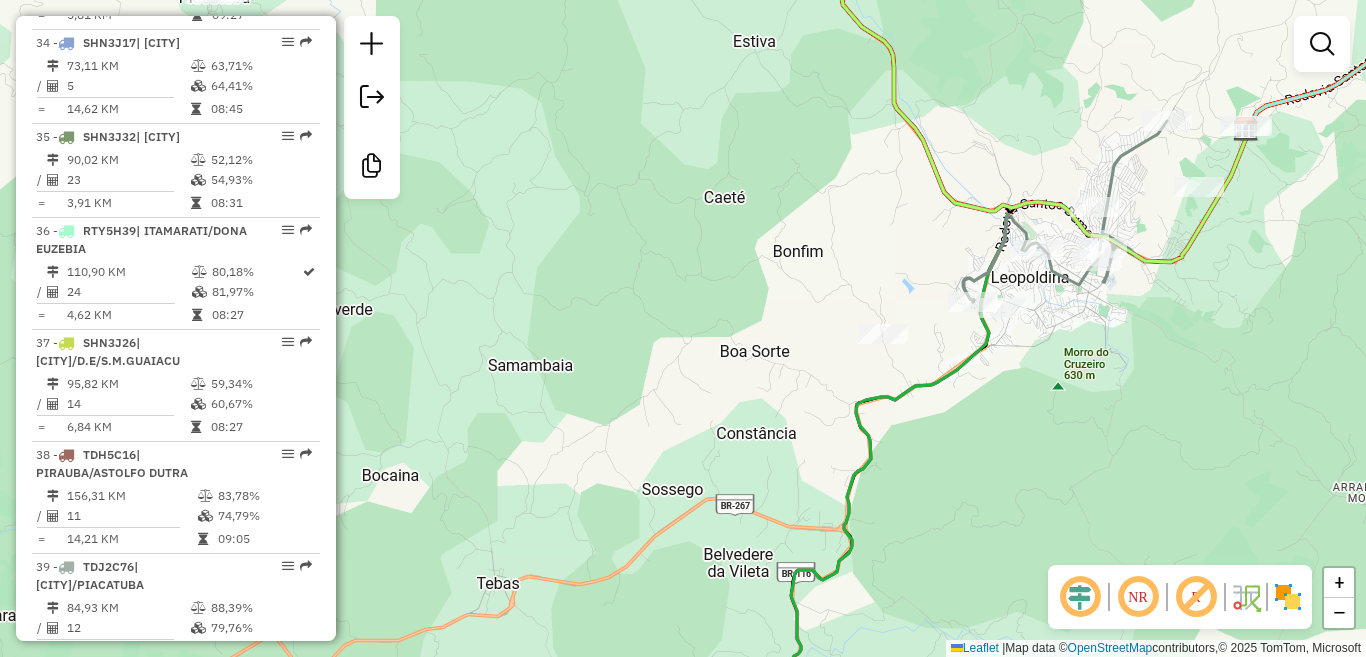 click on "Janela de atendimento Grade de atendimento Capacidade Transportadoras Veículos Cliente Pedidos  Rotas Selecione os dias de semana para filtrar as janelas de atendimento  Seg   Ter   Qua   Qui   Sex   Sáb   Dom  Informe o período da janela de atendimento: De: Até:  Filtrar exatamente a janela do cliente  Considerar janela de atendimento padrão  Selecione os dias de semana para filtrar as grades de atendimento  Seg   Ter   Qua   Qui   Sex   Sáb   Dom   Considerar clientes sem dia de atendimento cadastrado  Clientes fora do dia de atendimento selecionado Filtrar as atividades entre os valores definidos abaixo:  Peso mínimo:   Peso máximo:   Cubagem mínima:   Cubagem máxima:   De:   Até:  Filtrar as atividades entre o tempo de atendimento definido abaixo:  De:   Até:   Considerar capacidade total dos clientes não roteirizados Transportadora: Selecione um ou mais itens Tipo de veículo: Selecione um ou mais itens Veículo: Selecione um ou mais itens Motorista: Selecione um ou mais itens Nome: Rótulo:" 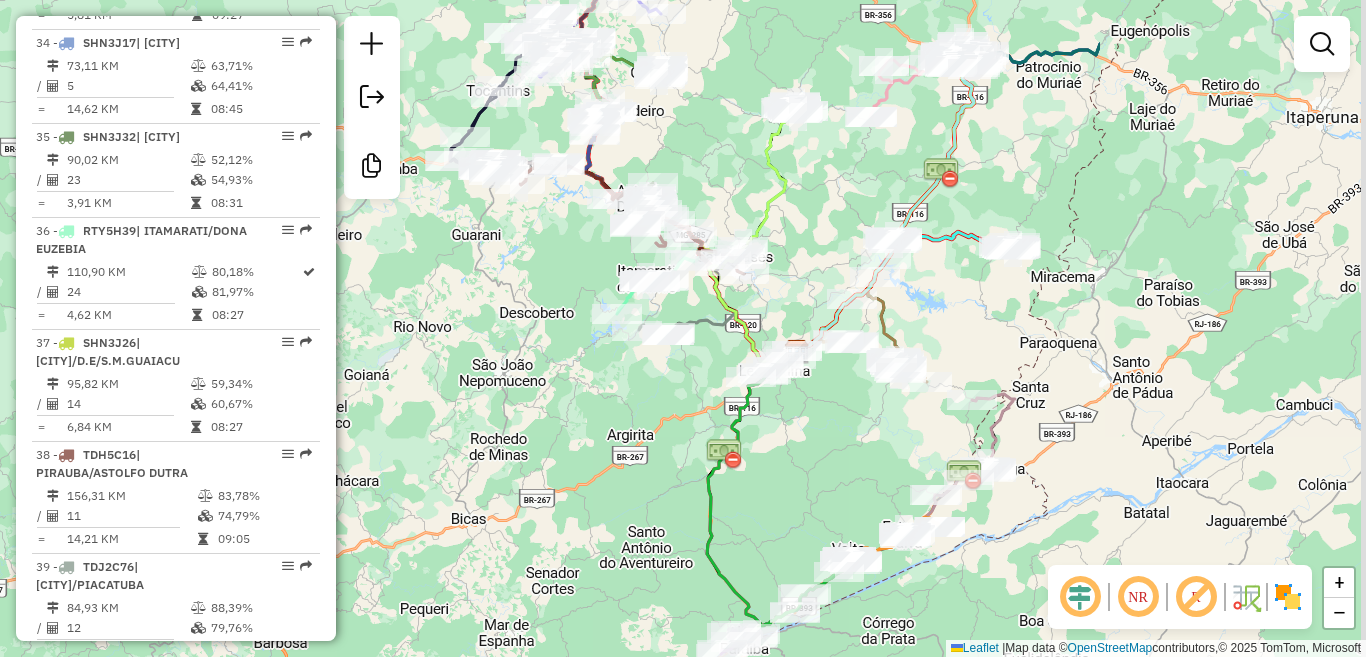 drag, startPoint x: 1265, startPoint y: 365, endPoint x: 862, endPoint y: 407, distance: 405.18268 